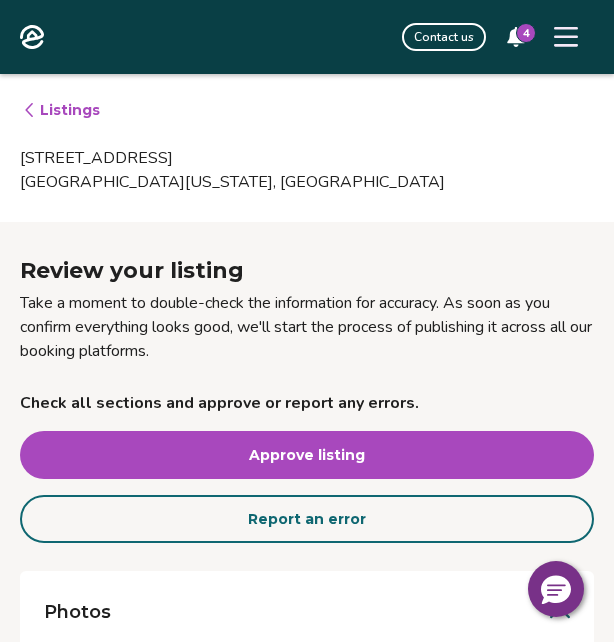 scroll, scrollTop: 1962, scrollLeft: 0, axis: vertical 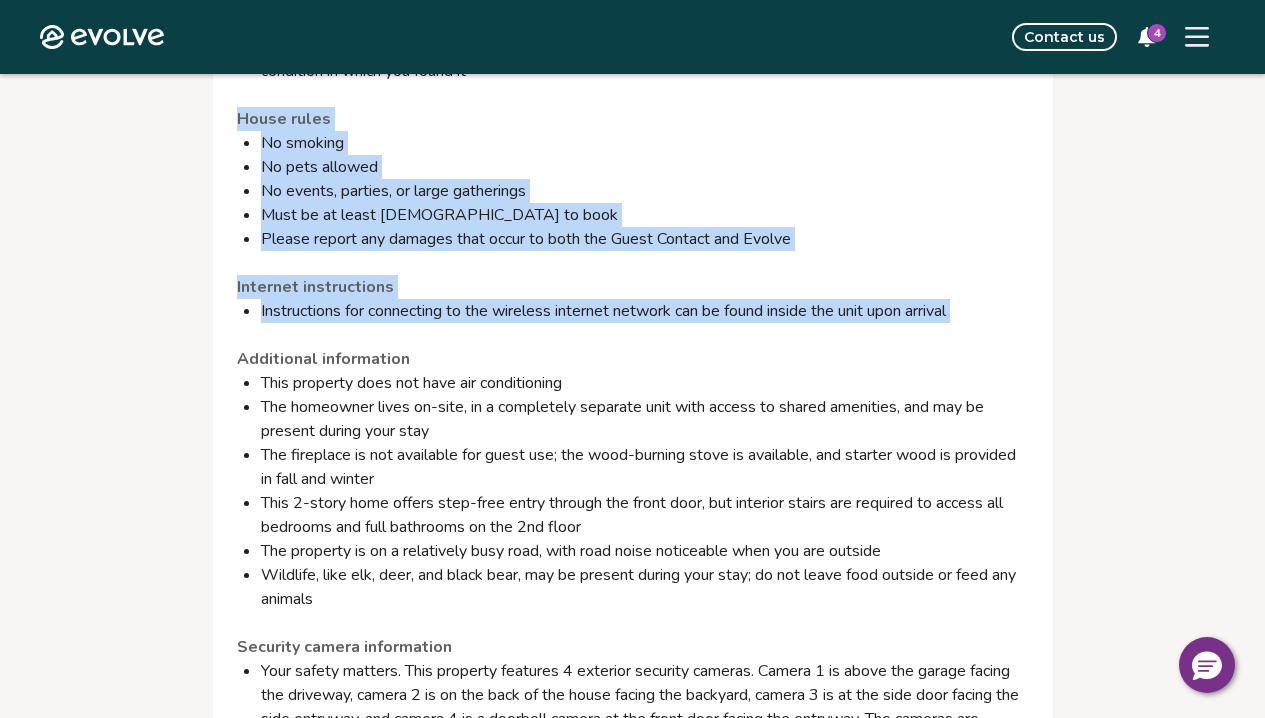 click on "Instructions for connecting to the wireless internet network can be found inside the unit upon arrival" at bounding box center [645, 311] 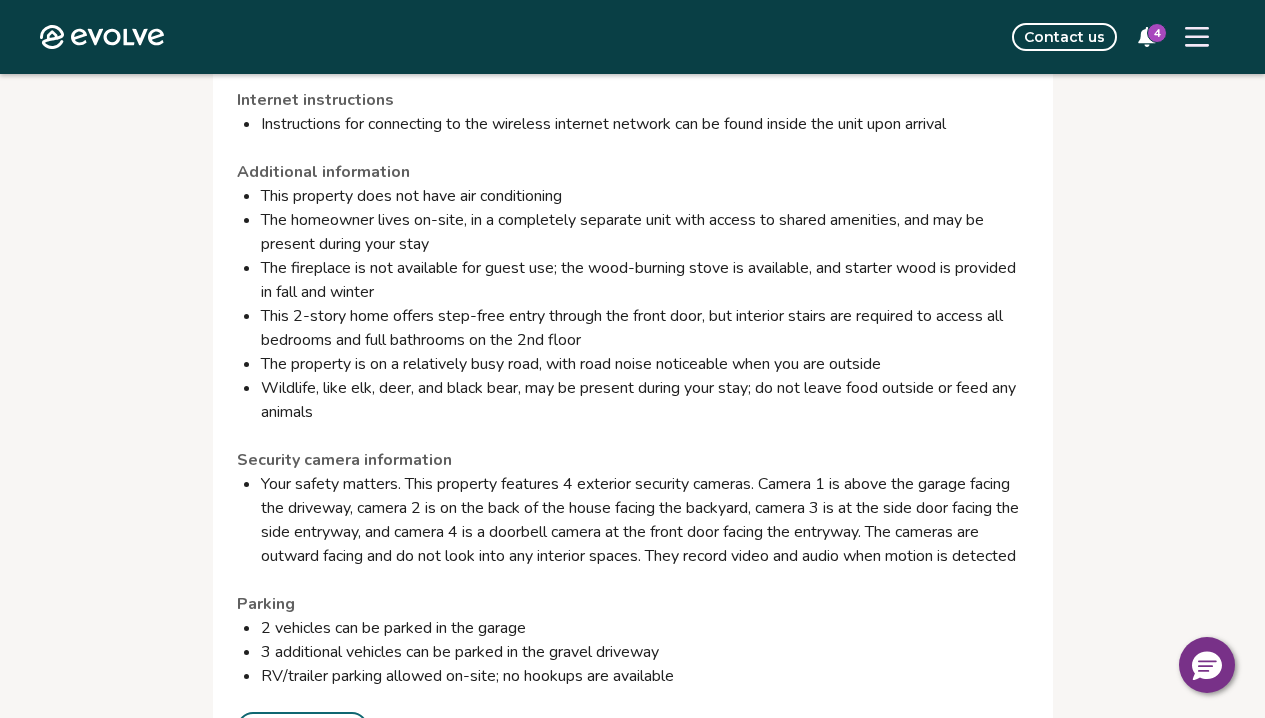 scroll, scrollTop: 2353, scrollLeft: 0, axis: vertical 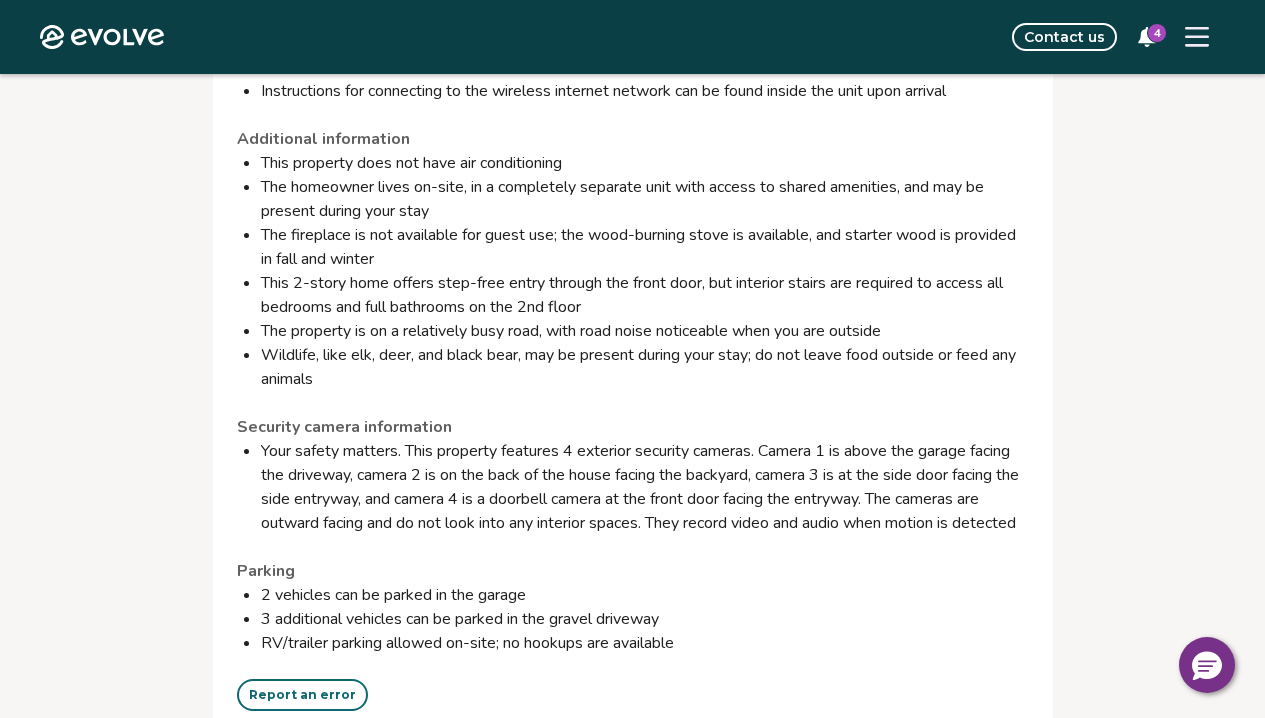 click on "The homeowner lives on-site, in a completely separate unit with access to shared amenities, and may be present during your stay" at bounding box center [645, 199] 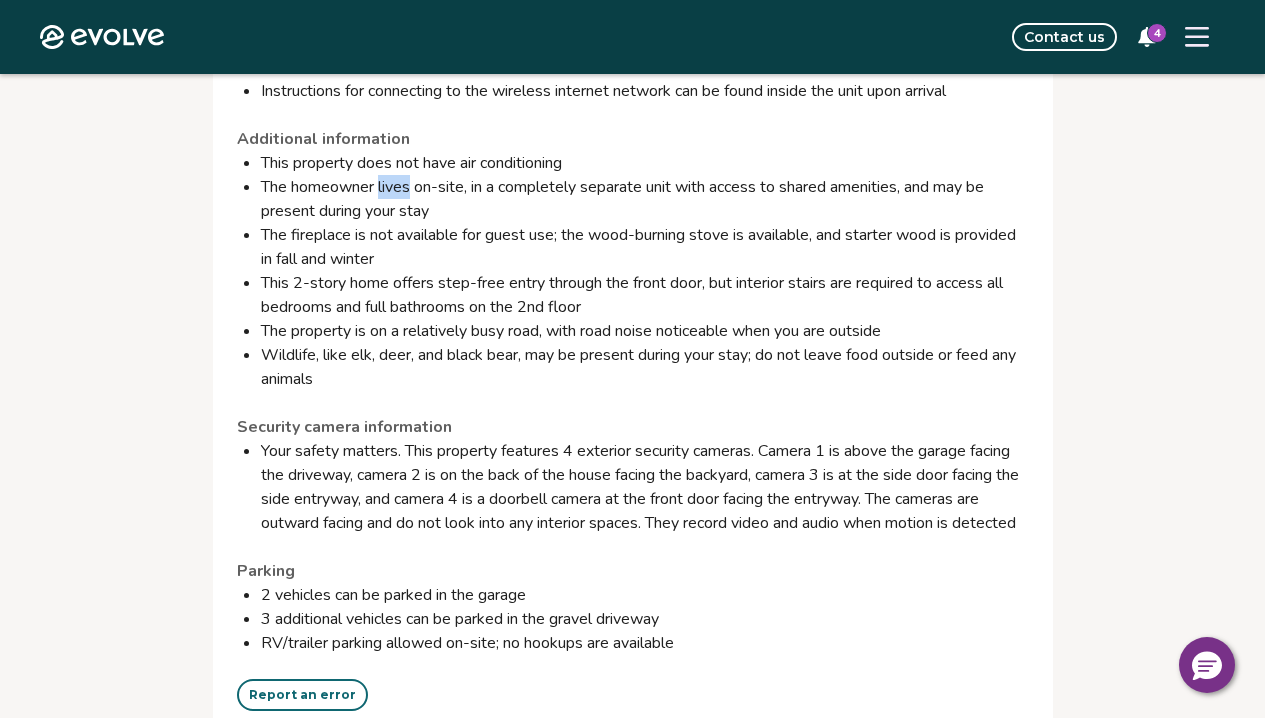 click on "The homeowner lives on-site, in a completely separate unit with access to shared amenities, and may be present during your stay" at bounding box center (645, 199) 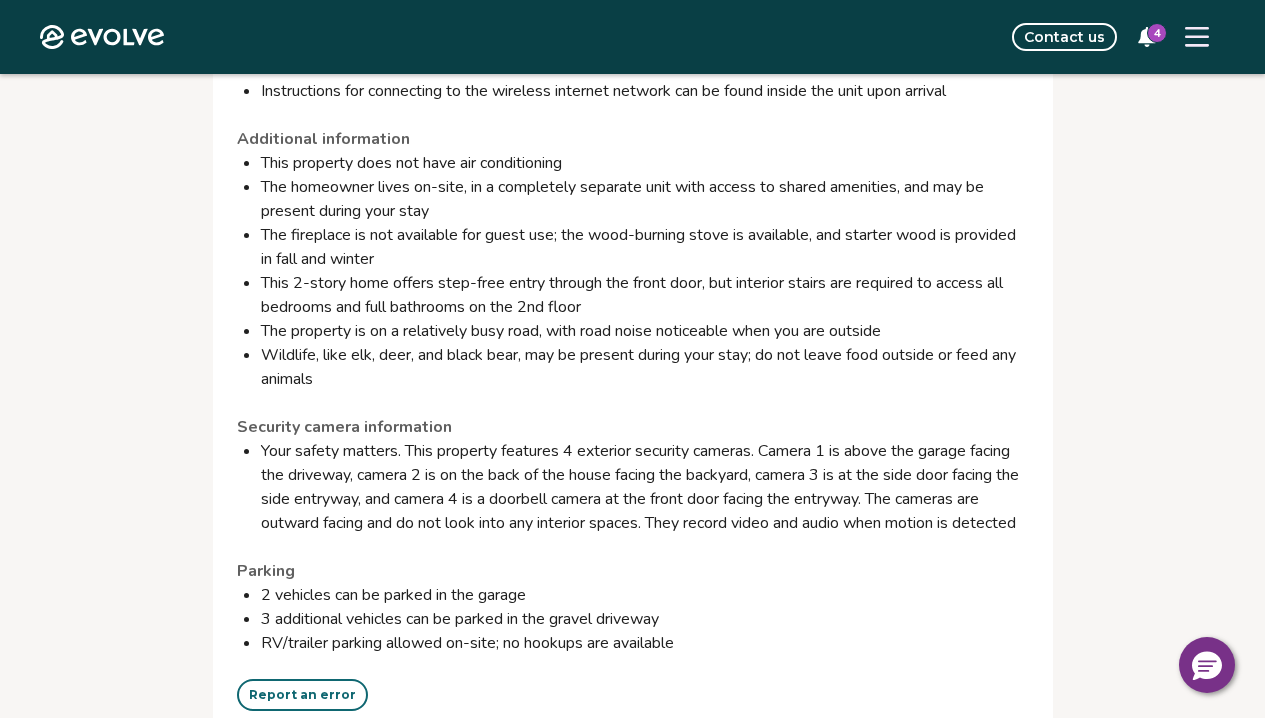 drag, startPoint x: 263, startPoint y: 215, endPoint x: 458, endPoint y: 239, distance: 196.47137 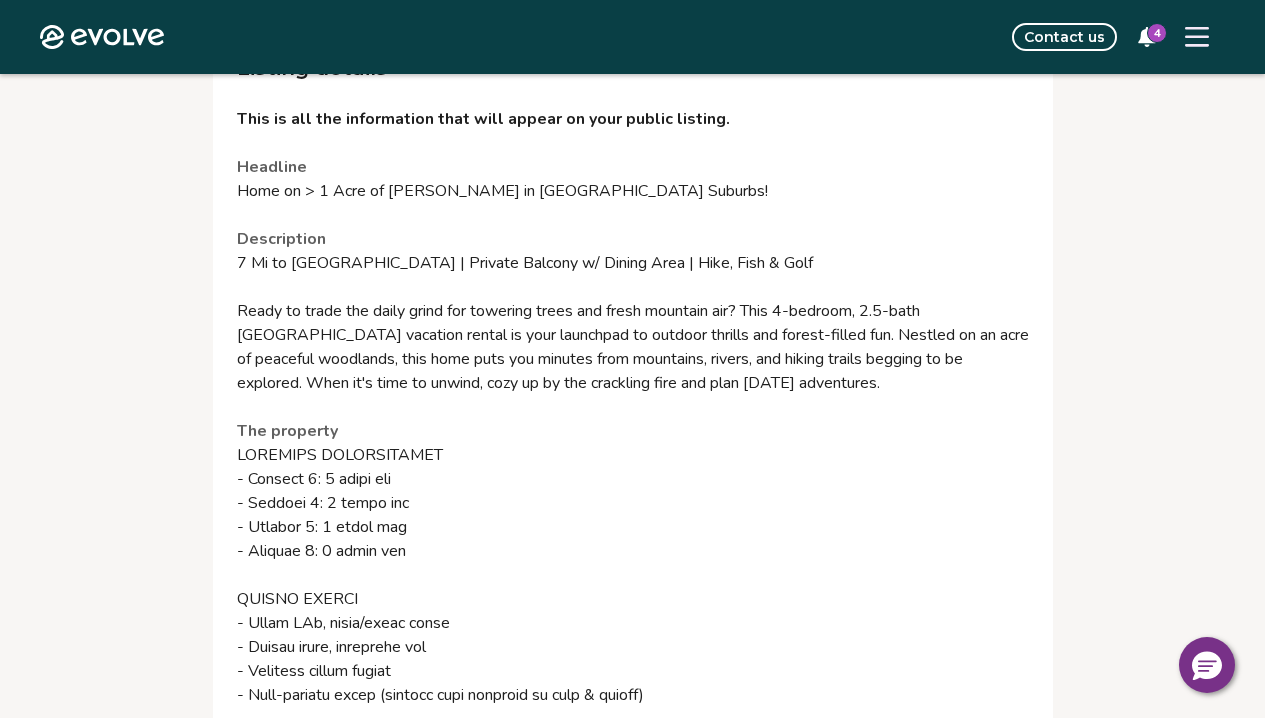 scroll, scrollTop: 3077, scrollLeft: 0, axis: vertical 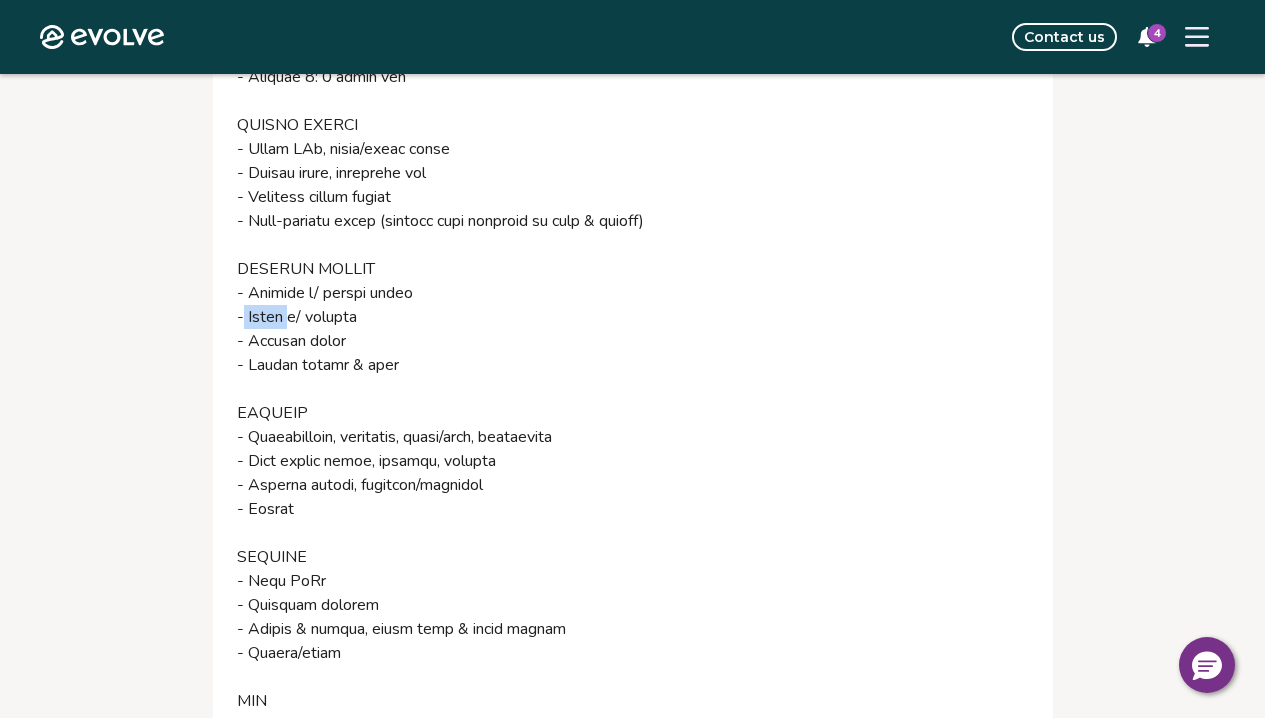 drag, startPoint x: 287, startPoint y: 370, endPoint x: 244, endPoint y: 372, distance: 43.046486 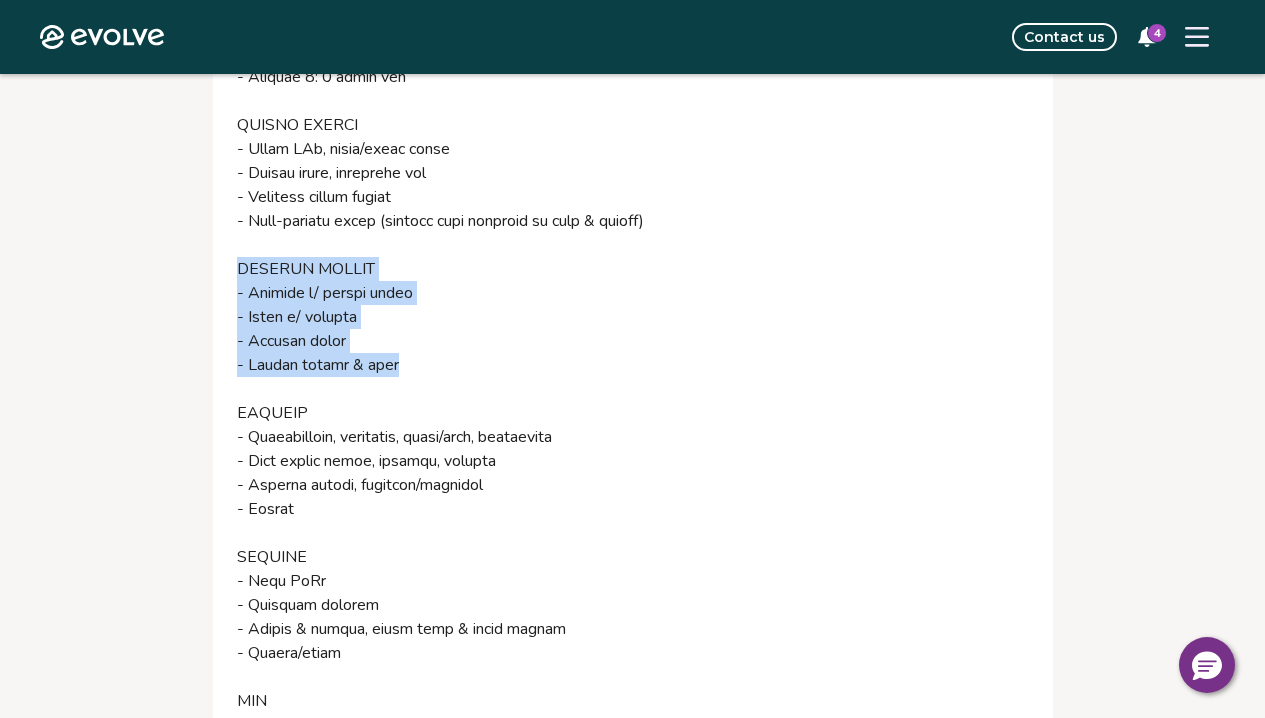 drag, startPoint x: 236, startPoint y: 316, endPoint x: 413, endPoint y: 409, distance: 199.94499 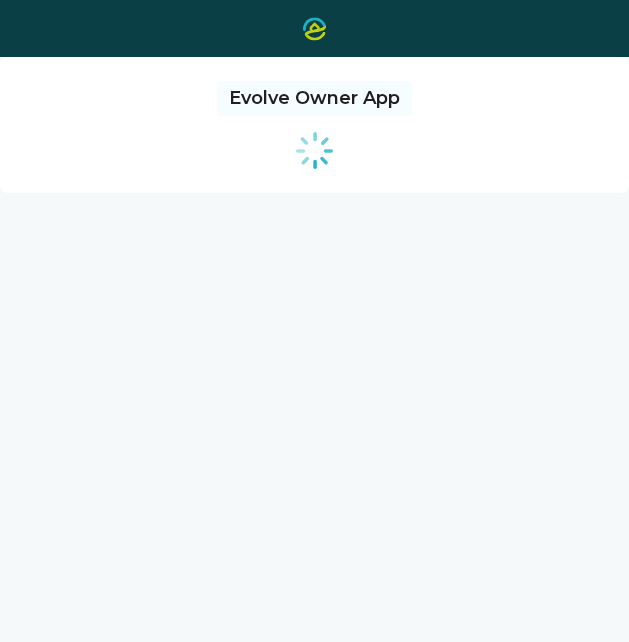 scroll, scrollTop: 0, scrollLeft: 0, axis: both 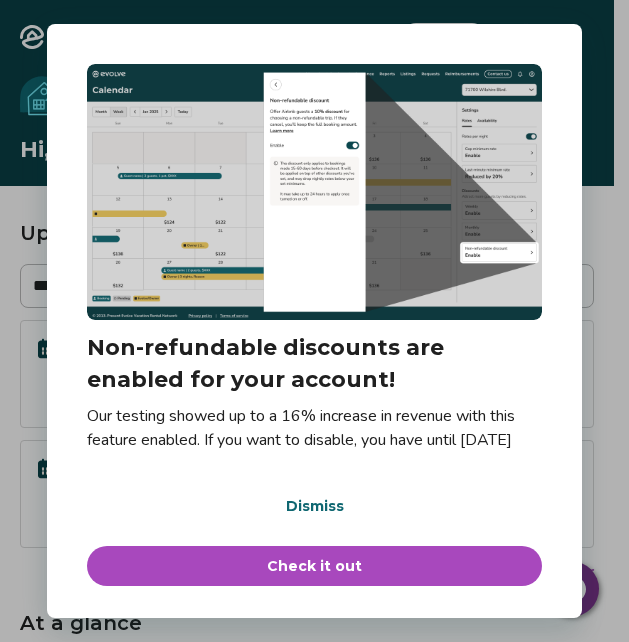 click on "Dialog Non-refundable discounts are enabled for your account! Our testing showed up to a 16% increase in revenue with this feature enabled. If you want to disable, you have until [DATE] before this takes effect. Dismiss Check it out" at bounding box center (314, 321) 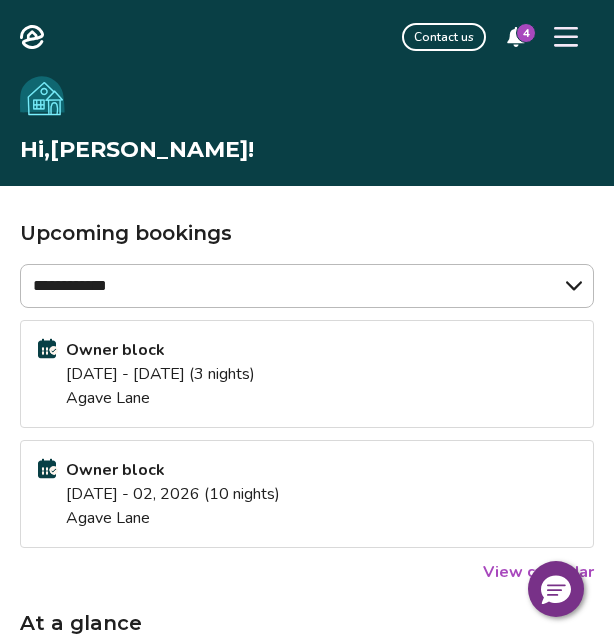 click 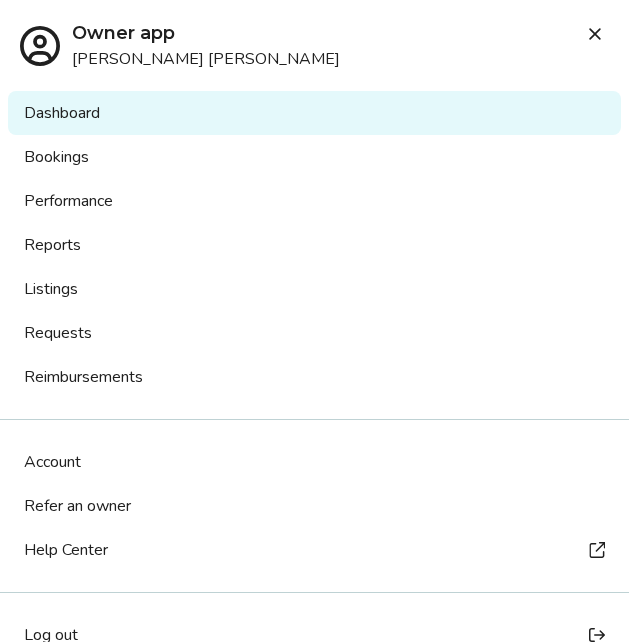 click on "Listings" at bounding box center (314, 289) 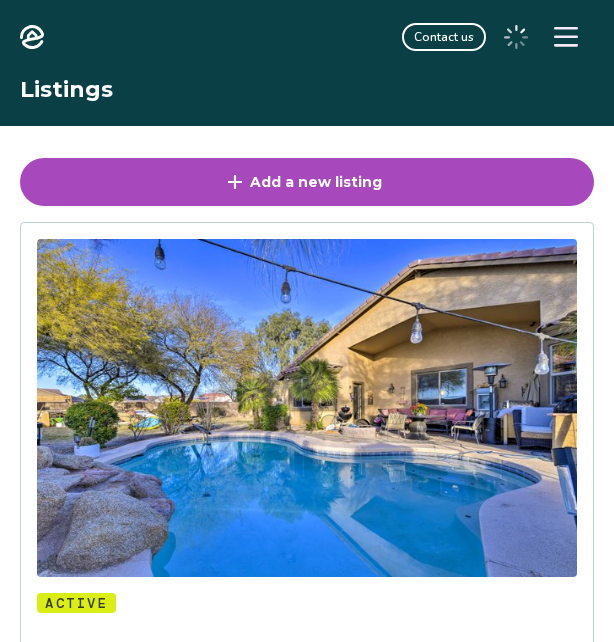 scroll, scrollTop: 0, scrollLeft: 0, axis: both 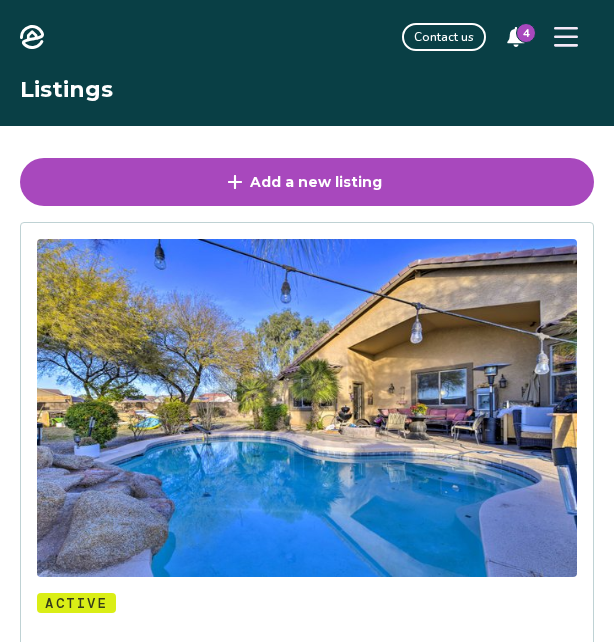 click at bounding box center [307, 408] 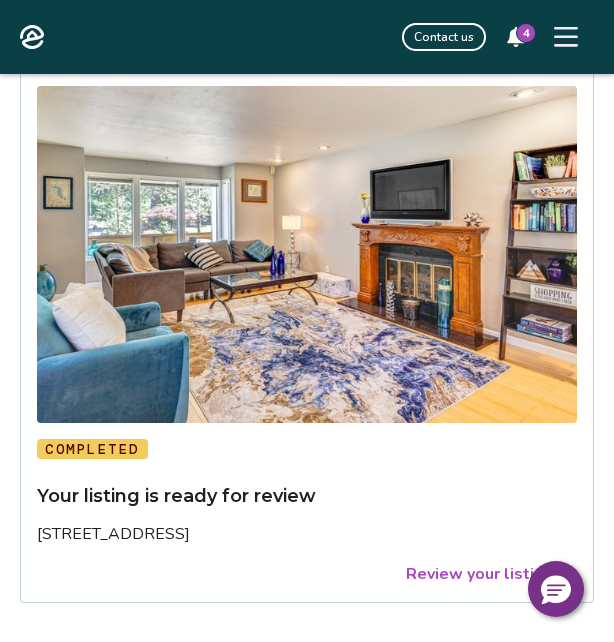 scroll, scrollTop: 787, scrollLeft: 0, axis: vertical 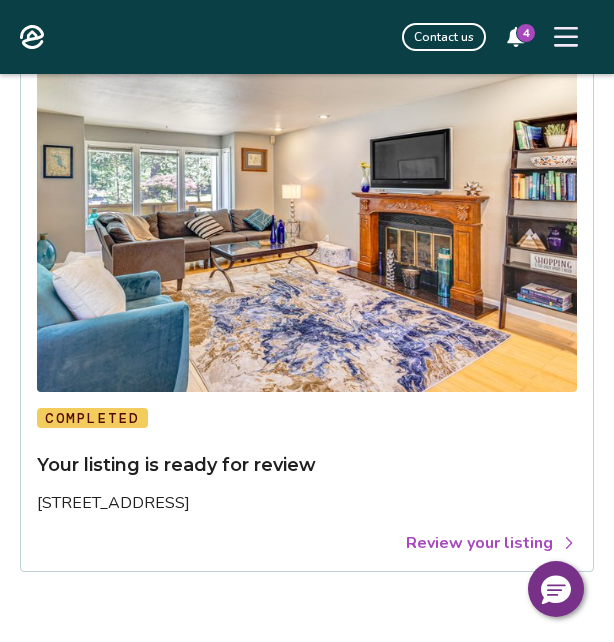 click on "Review your listing" at bounding box center (491, 543) 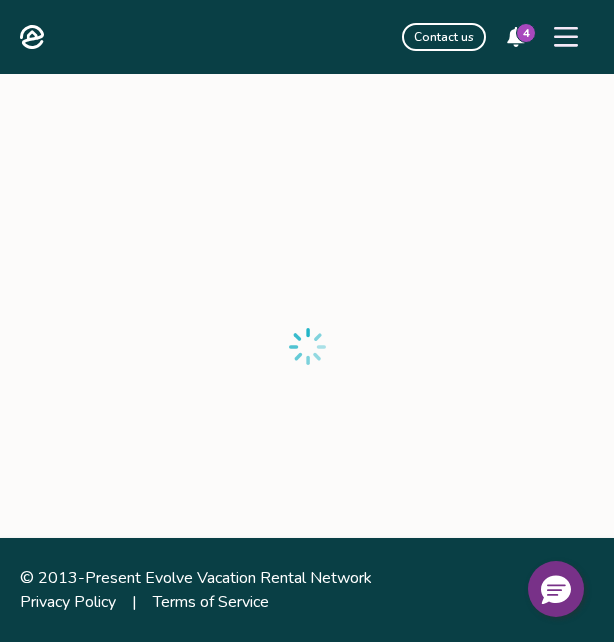 scroll, scrollTop: 0, scrollLeft: 0, axis: both 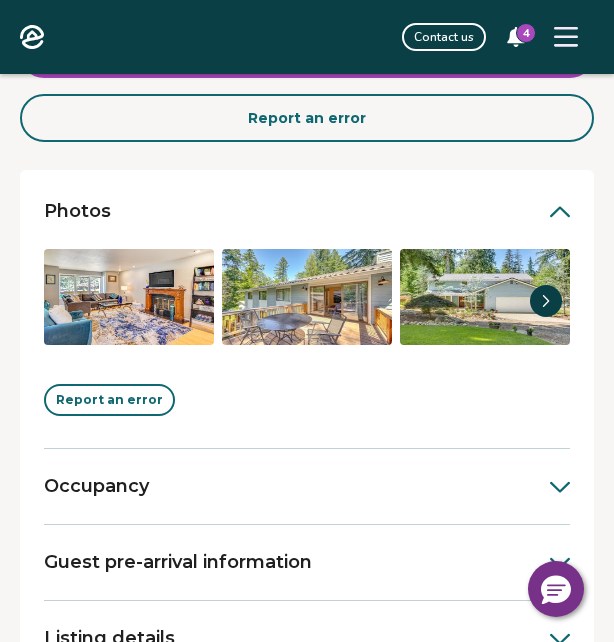 click at bounding box center [129, 297] 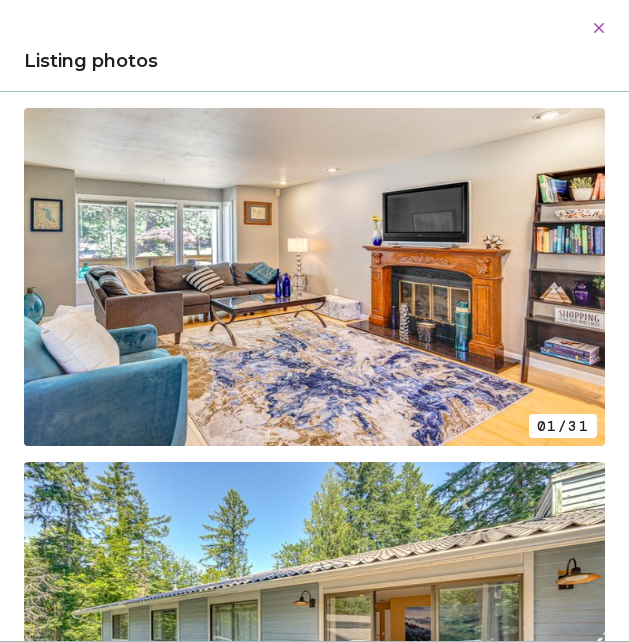 click at bounding box center (314, 277) 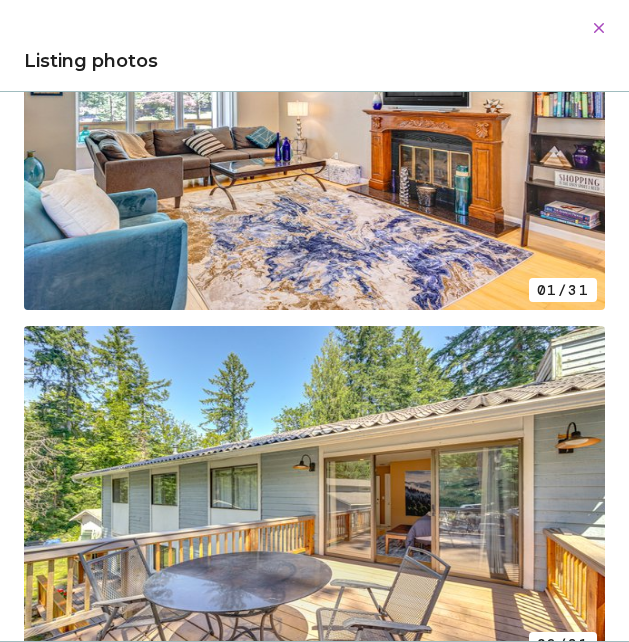 scroll, scrollTop: 175, scrollLeft: 0, axis: vertical 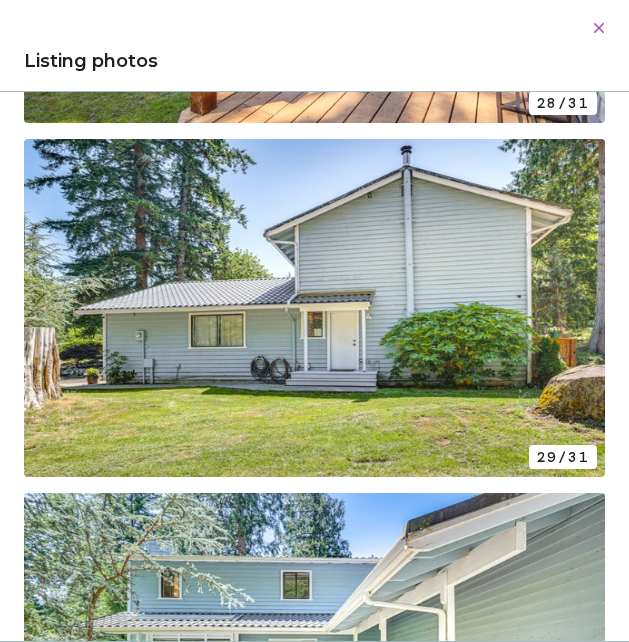 click at bounding box center [314, 662] 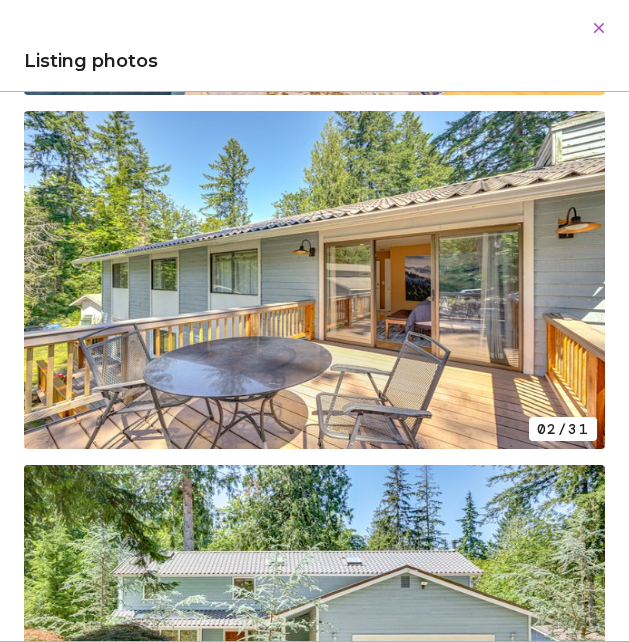 scroll, scrollTop: 0, scrollLeft: 0, axis: both 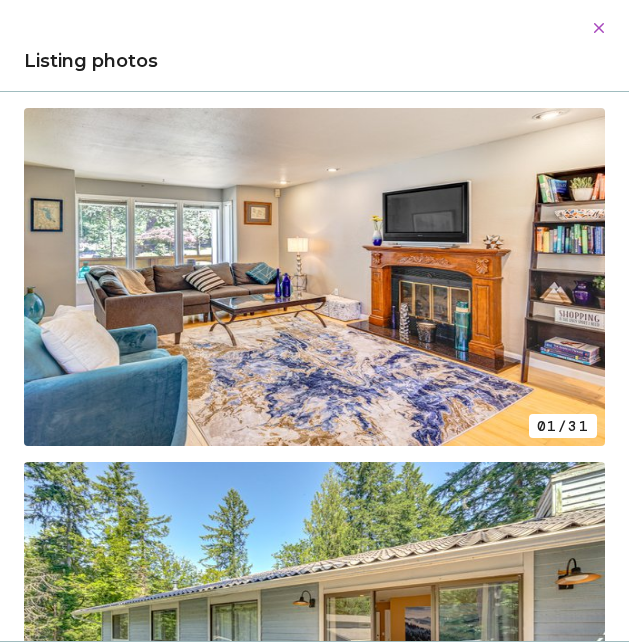 click 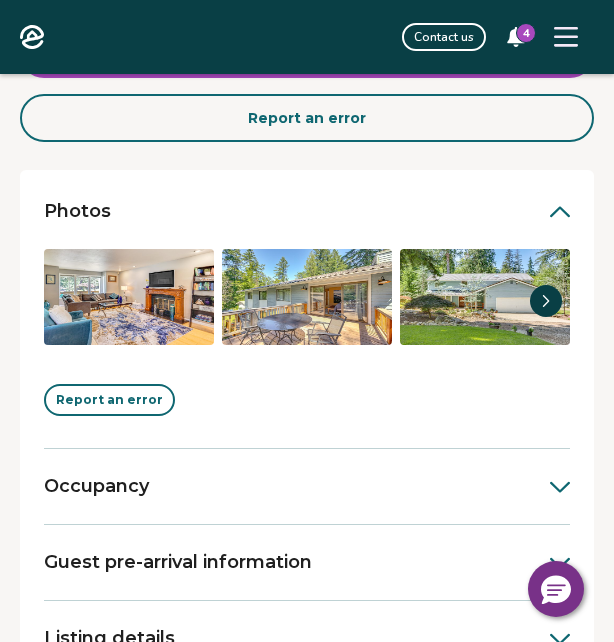 click 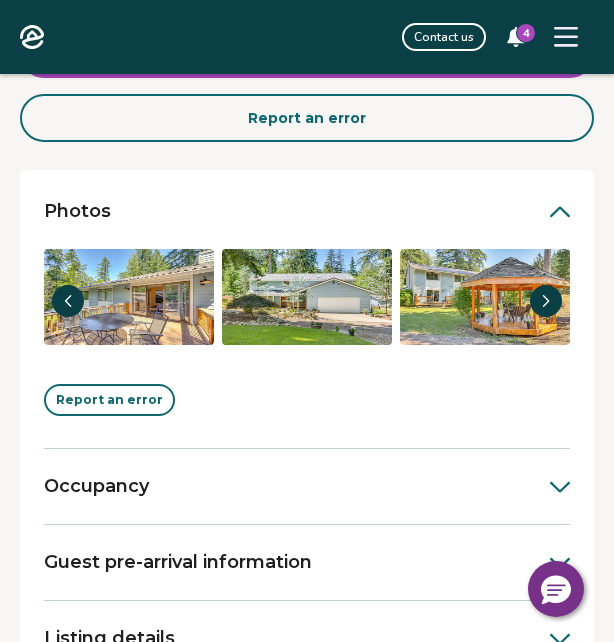 click 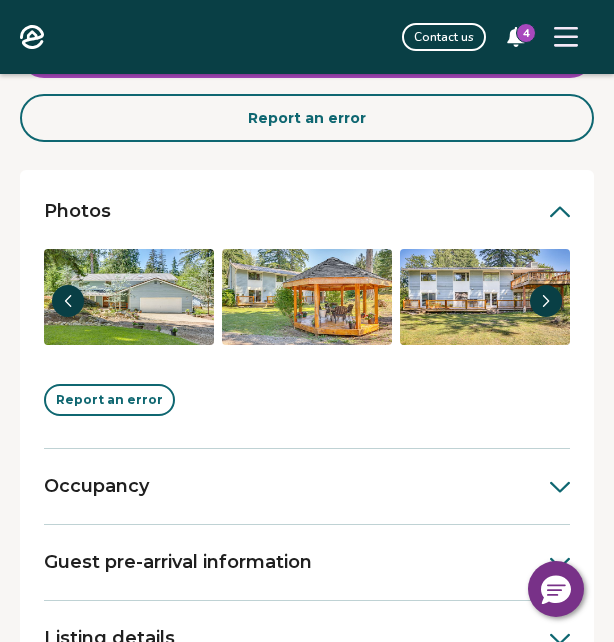 click 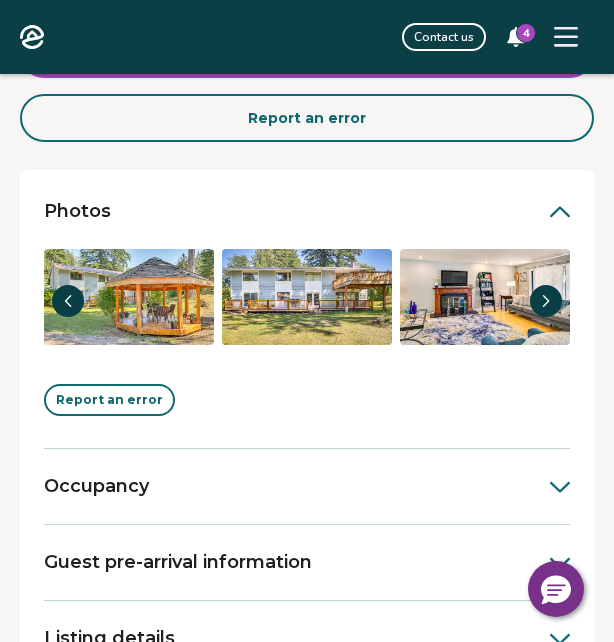 click 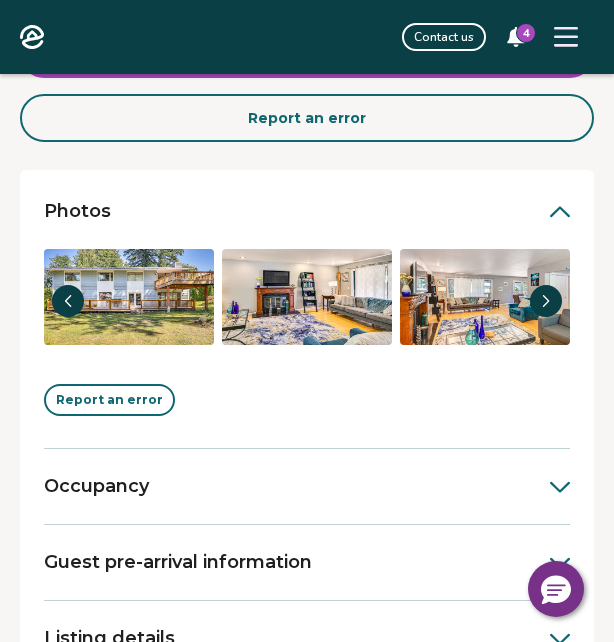 click at bounding box center (307, 297) 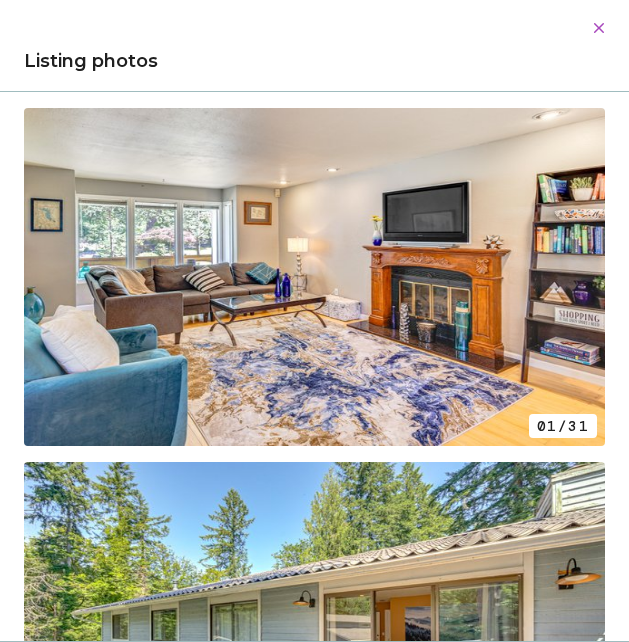 click at bounding box center (314, 277) 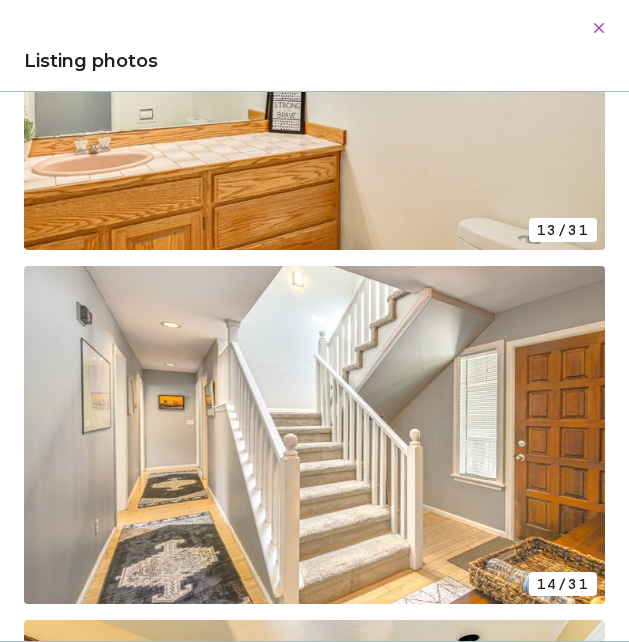 scroll, scrollTop: 4480, scrollLeft: 0, axis: vertical 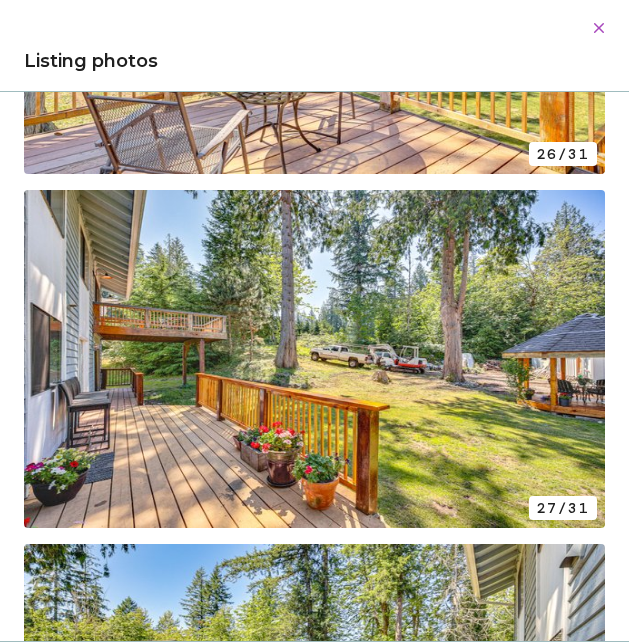 click on "01/31 02/31 03/31 04/31 05/31 06/31 07/31 08/31 09/31 10/31 11/31 12/31 13/31 14/31 15/31 16/31 17/31 18/31 19/31 20/31 21/31 22/31 23/31 24/31 25/31 26/31 27/31 28/31 29/31 30/31 31/31" at bounding box center [314, 366] 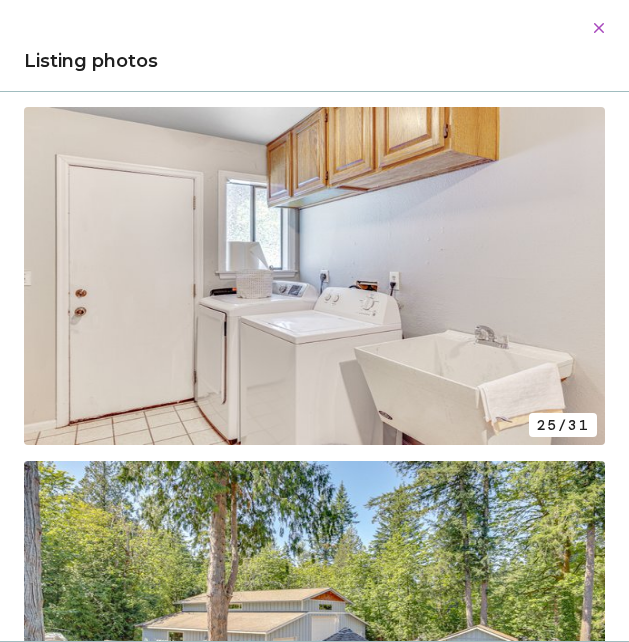 scroll, scrollTop: 8453, scrollLeft: 0, axis: vertical 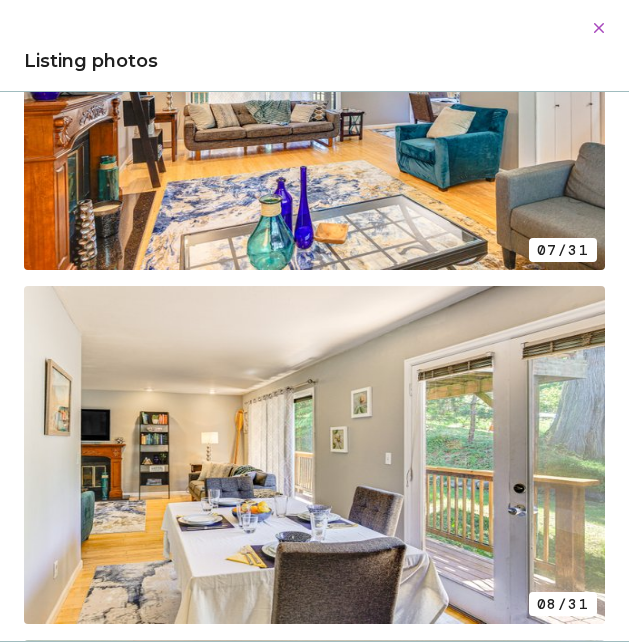 click at bounding box center [314, 455] 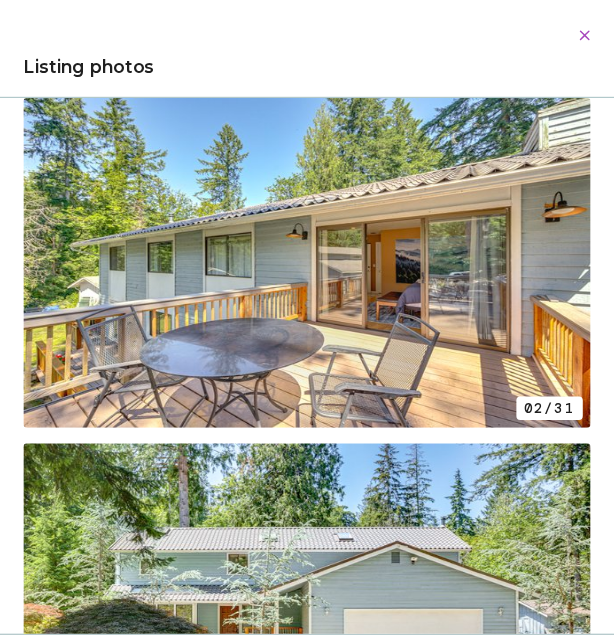 scroll, scrollTop: 0, scrollLeft: 0, axis: both 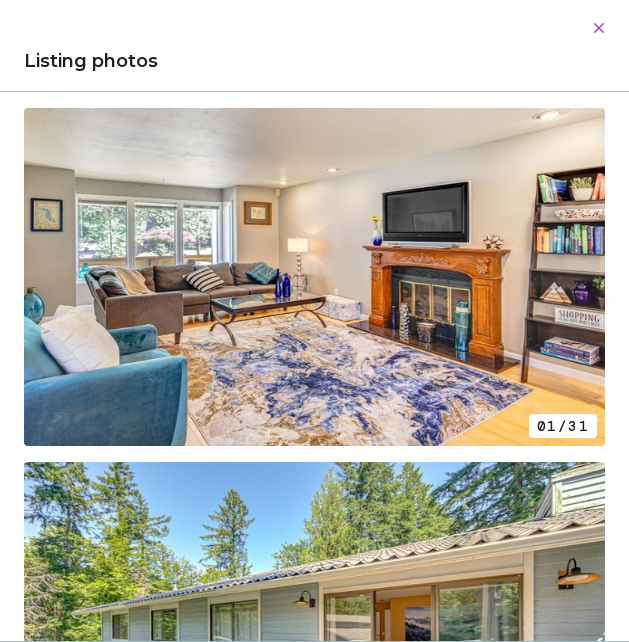 click 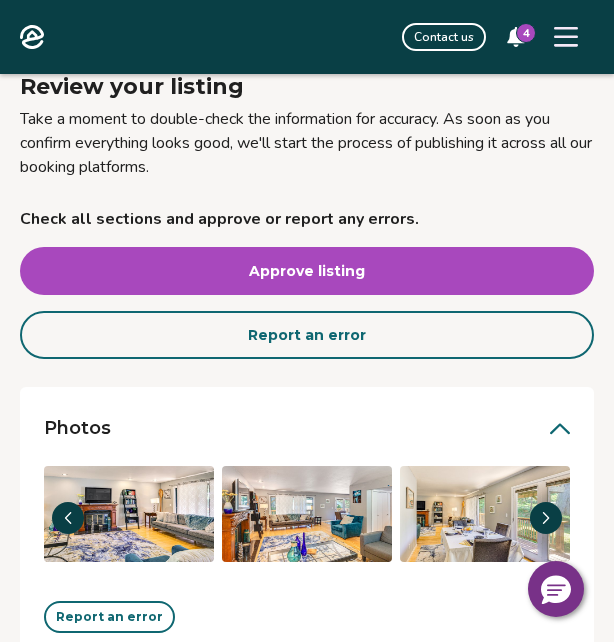 scroll, scrollTop: 138, scrollLeft: 0, axis: vertical 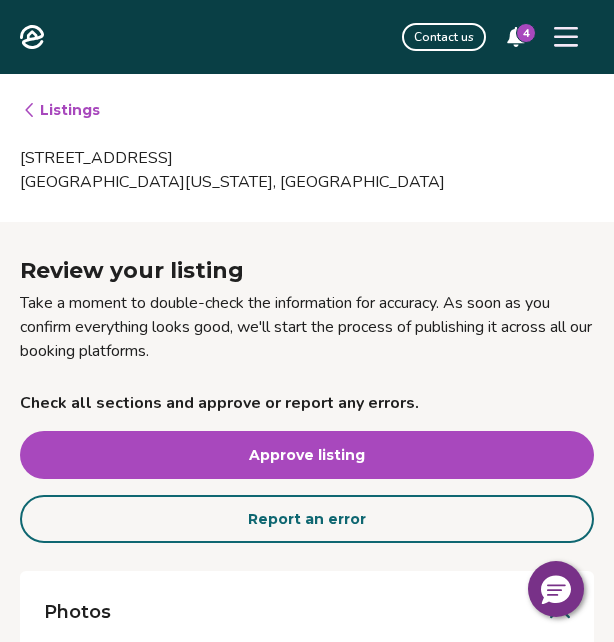click 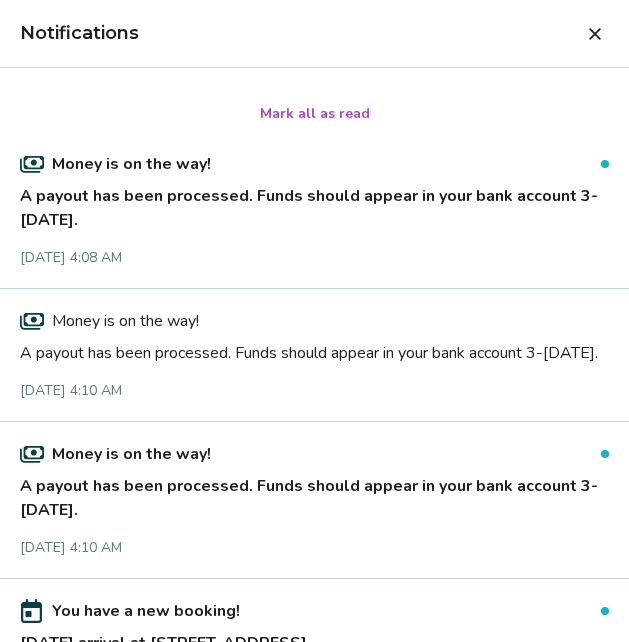 click 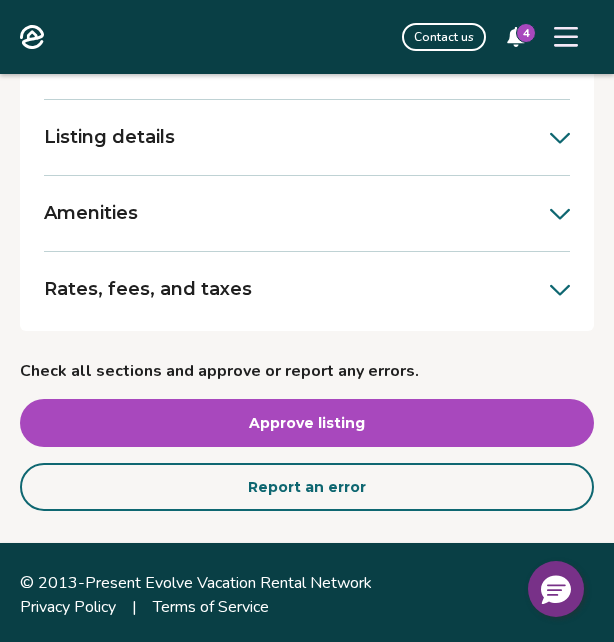 scroll, scrollTop: 909, scrollLeft: 0, axis: vertical 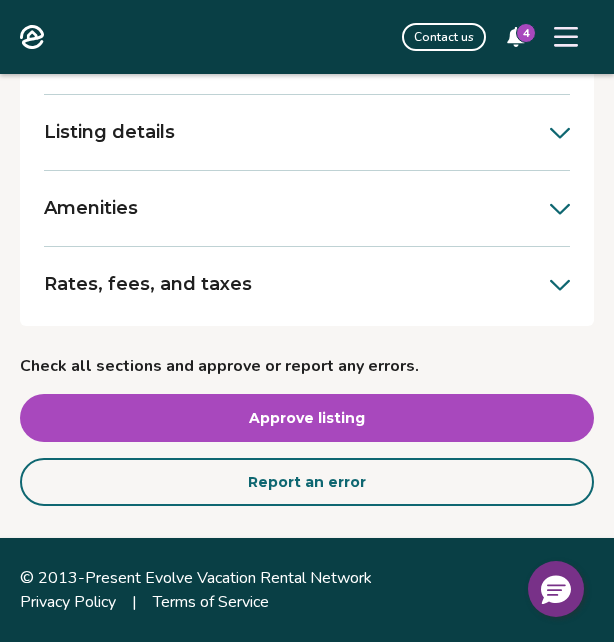 click on "Amenities" at bounding box center [91, 208] 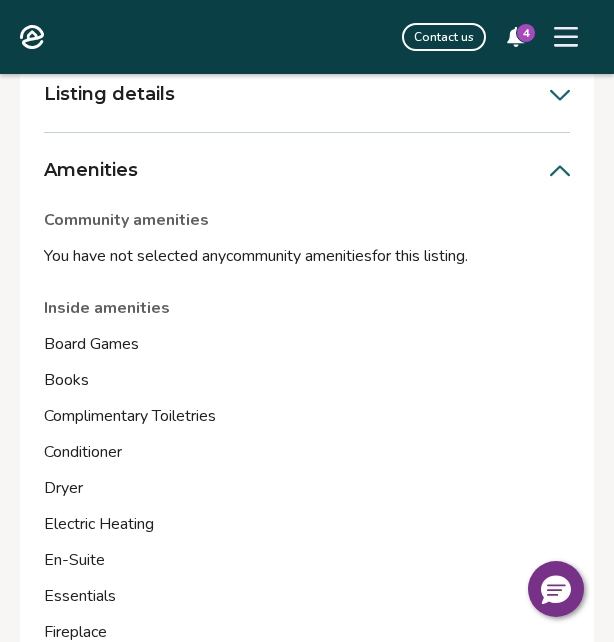 scroll, scrollTop: 933, scrollLeft: 0, axis: vertical 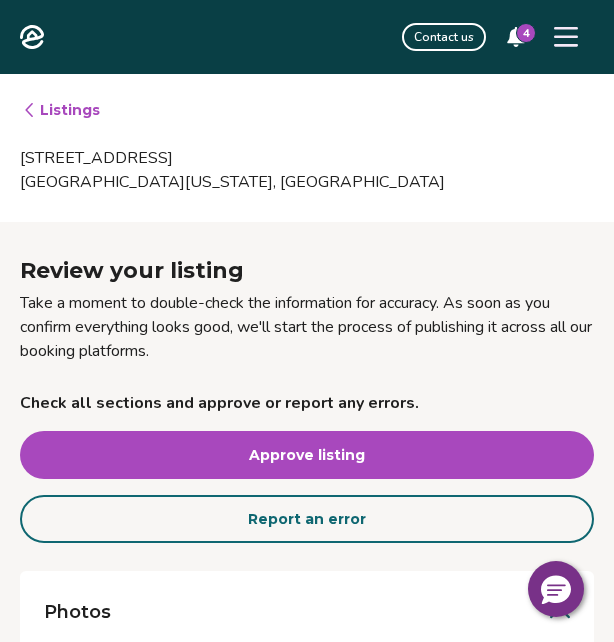 click 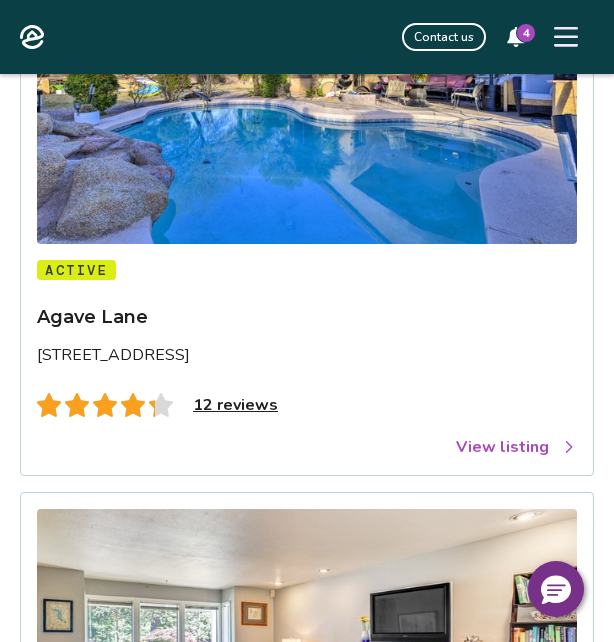 scroll, scrollTop: 287, scrollLeft: 0, axis: vertical 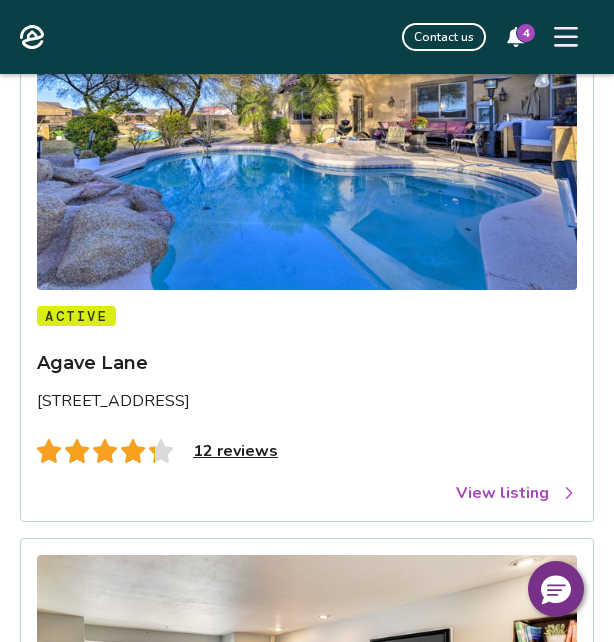 click on "View listing" at bounding box center (516, 493) 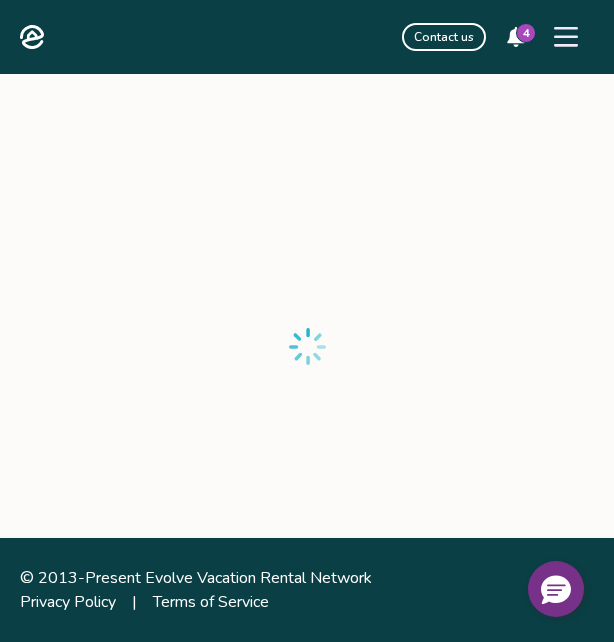 scroll, scrollTop: 0, scrollLeft: 0, axis: both 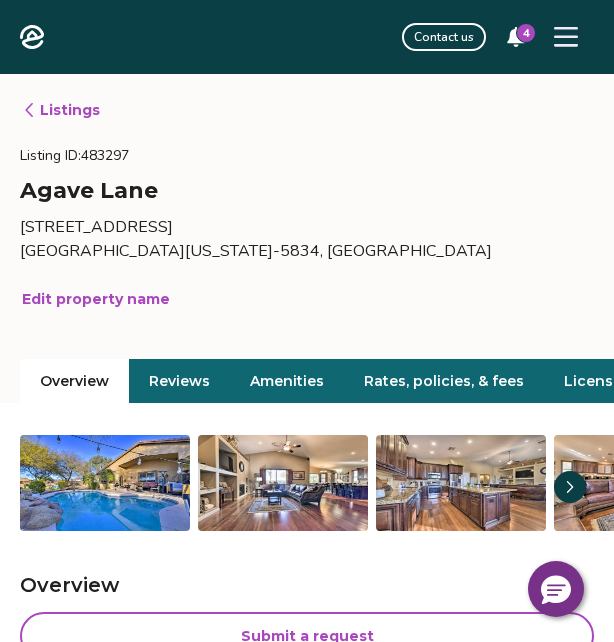 click 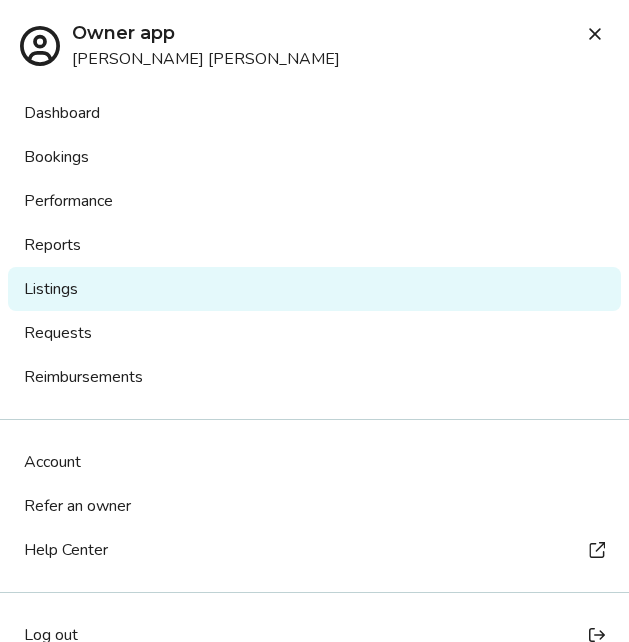 click 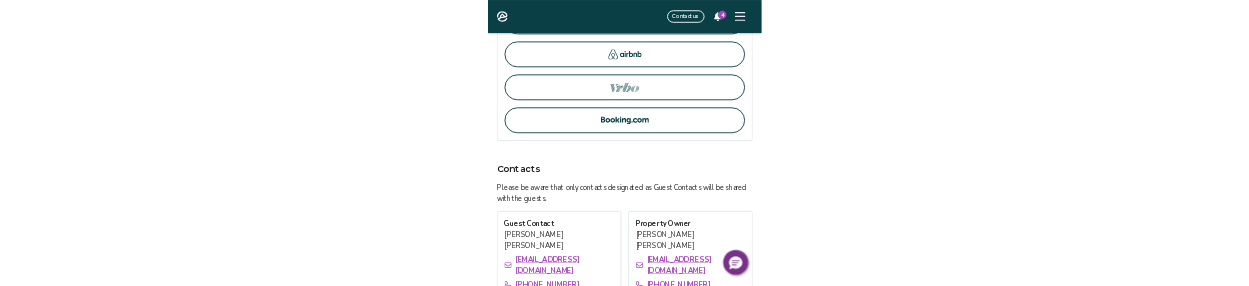 scroll, scrollTop: 1174, scrollLeft: 0, axis: vertical 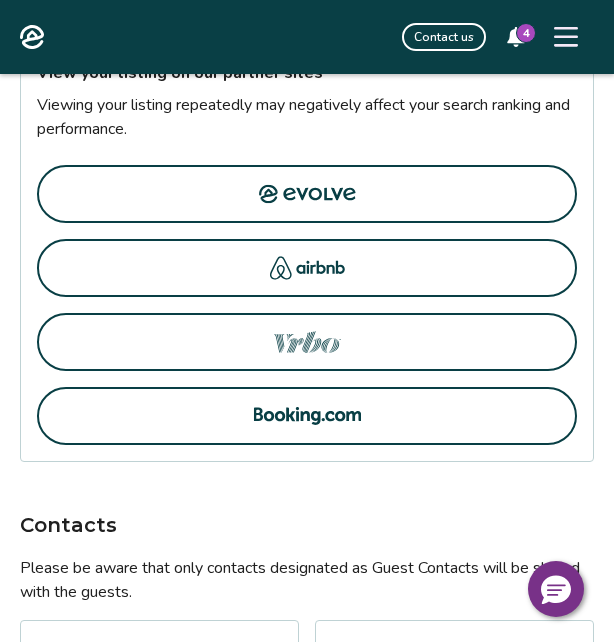 click at bounding box center [307, 268] 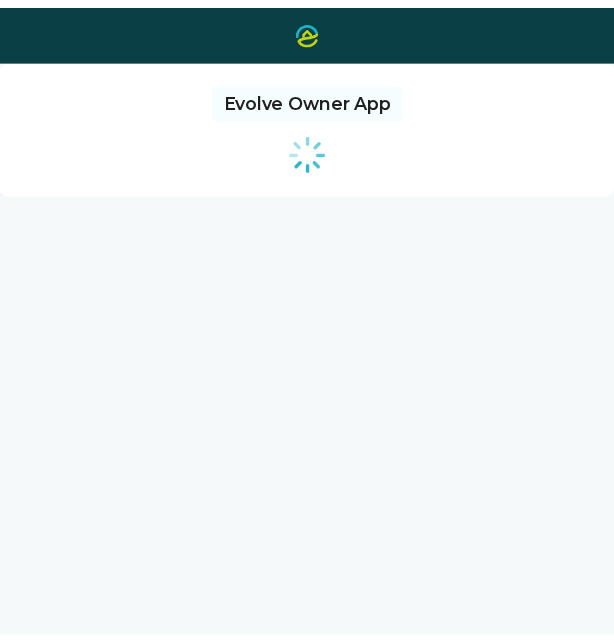 scroll, scrollTop: 0, scrollLeft: 0, axis: both 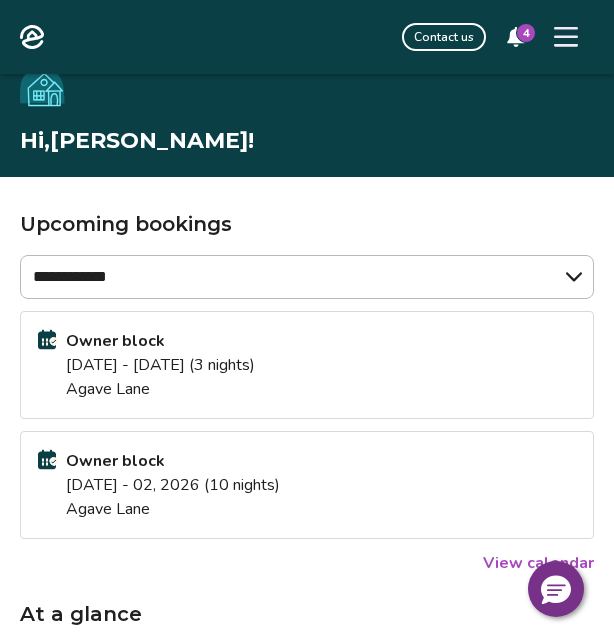 click 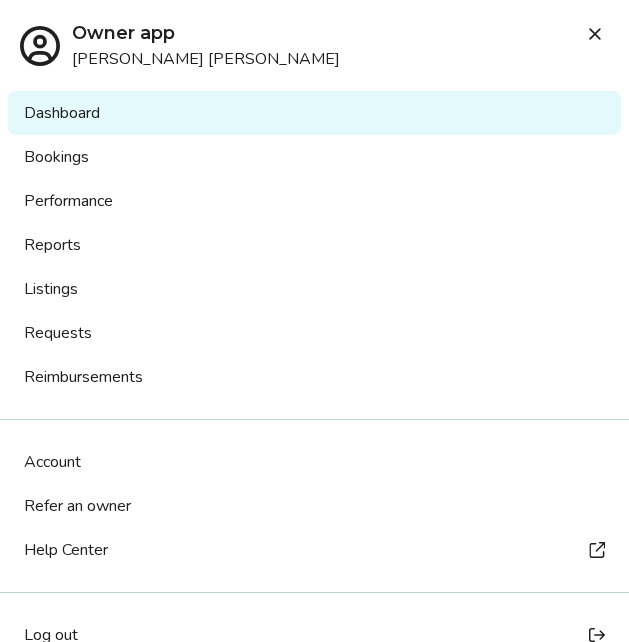 click on "Listings" at bounding box center [314, 289] 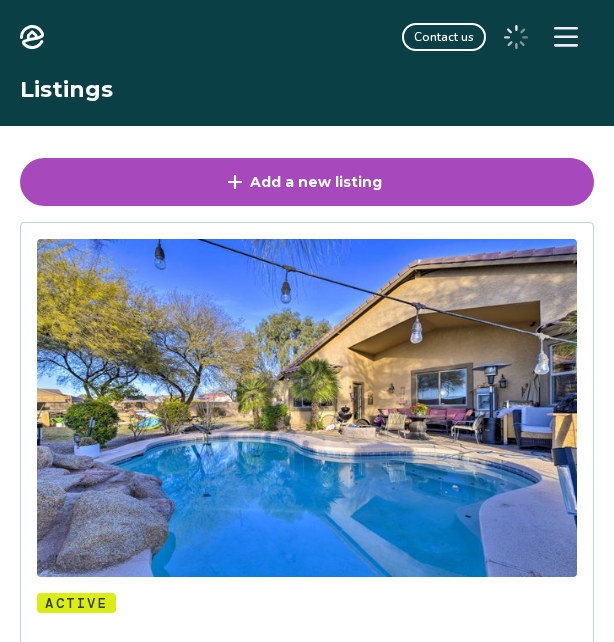 scroll, scrollTop: 0, scrollLeft: 0, axis: both 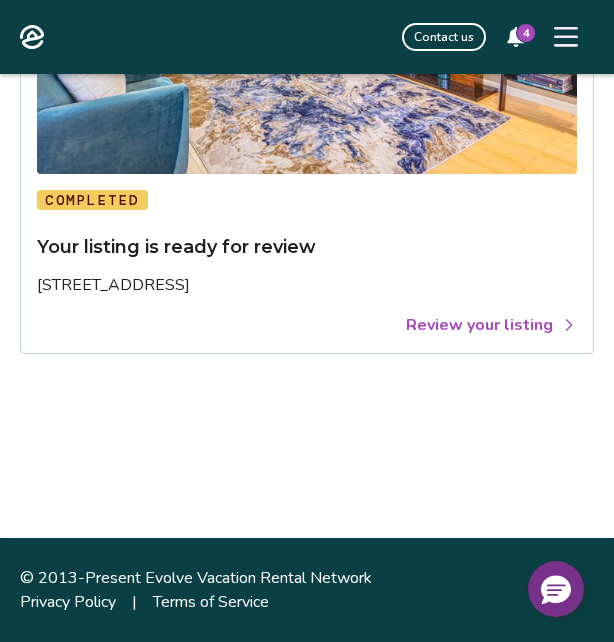 click on "Review your listing" at bounding box center [491, 325] 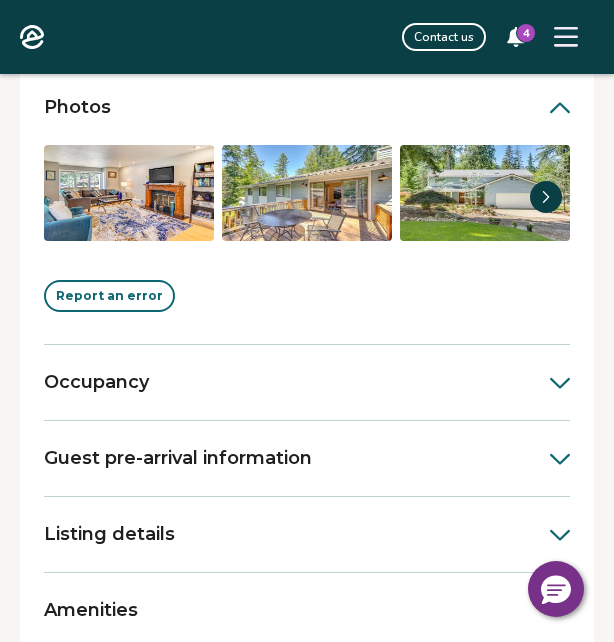scroll, scrollTop: 563, scrollLeft: 0, axis: vertical 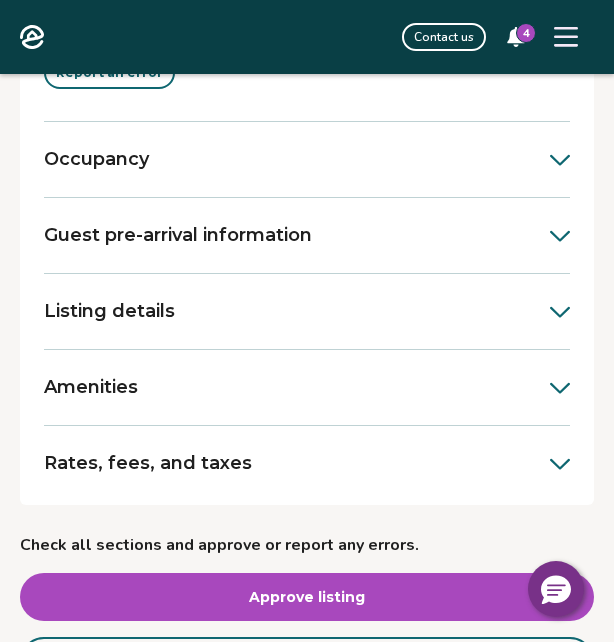 click on "Rates, fees, and taxes" at bounding box center (307, 463) 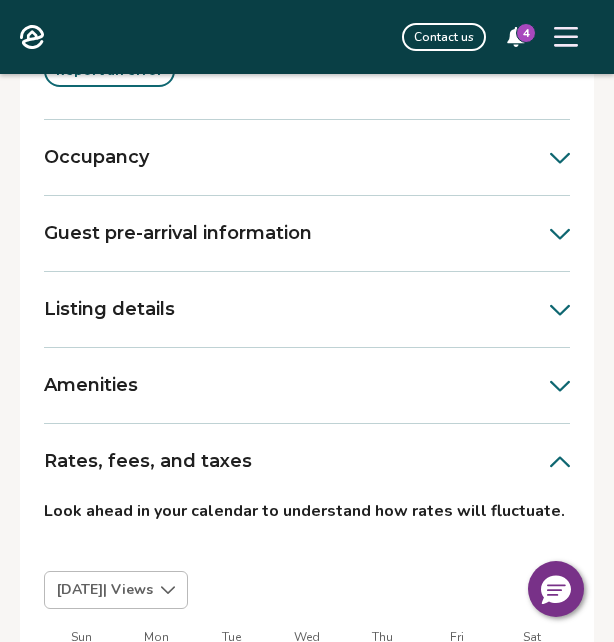 scroll, scrollTop: 712, scrollLeft: 0, axis: vertical 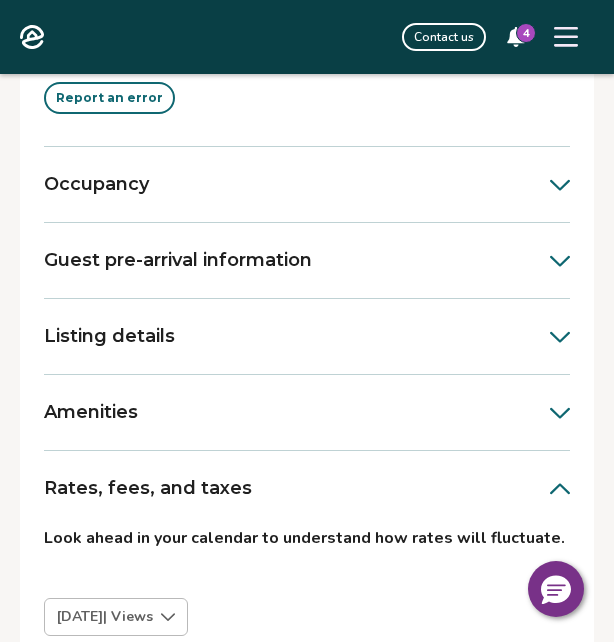 click on "Listing details" at bounding box center [307, 336] 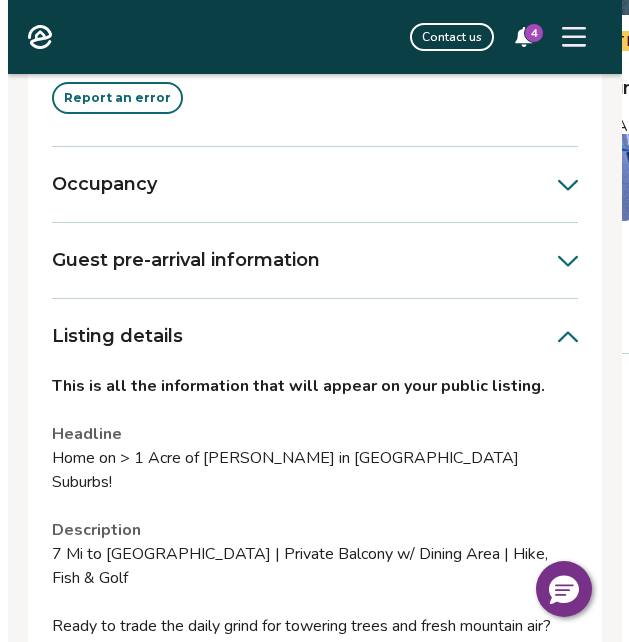 scroll, scrollTop: 485, scrollLeft: 0, axis: vertical 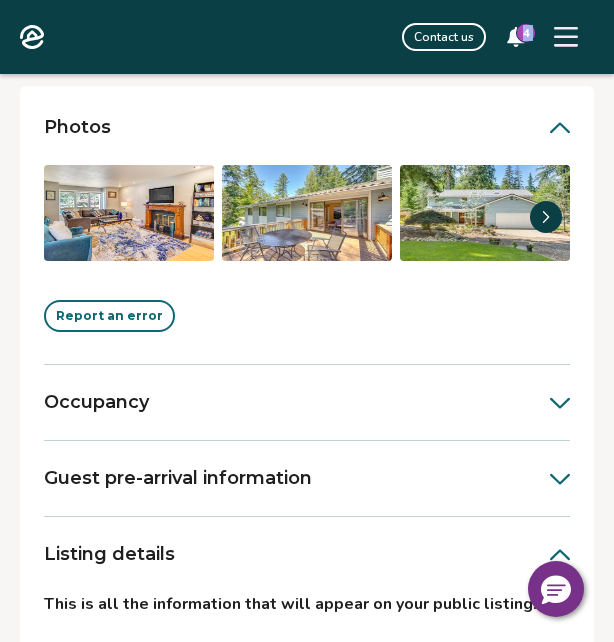 drag, startPoint x: 105, startPoint y: 50, endPoint x: 105, endPoint y: 83, distance: 33 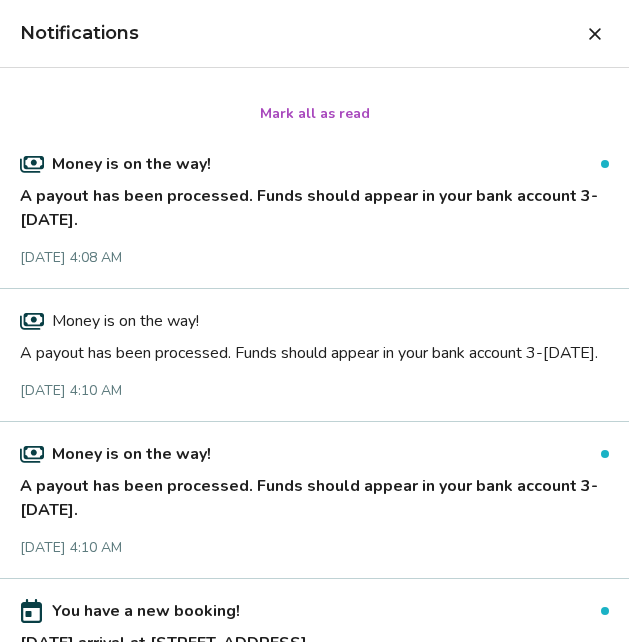 click 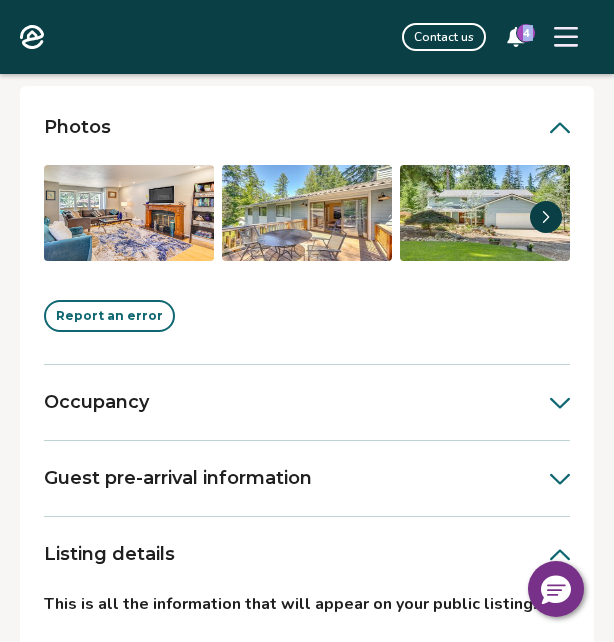 click 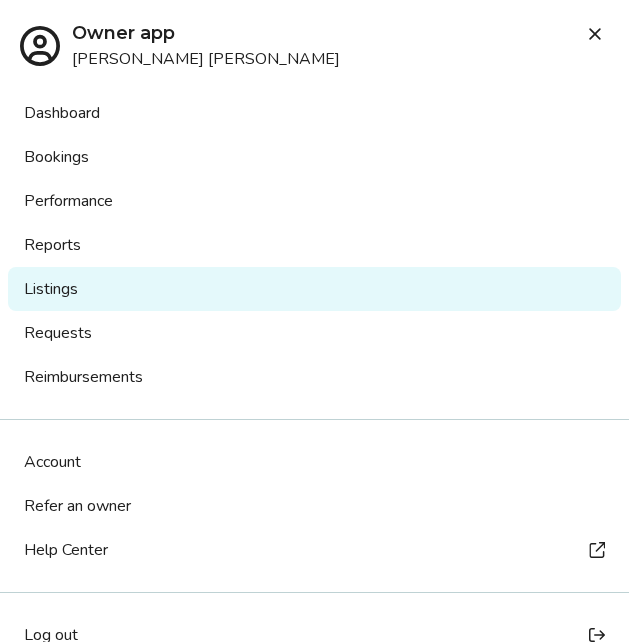 click on "Listings" at bounding box center (314, 289) 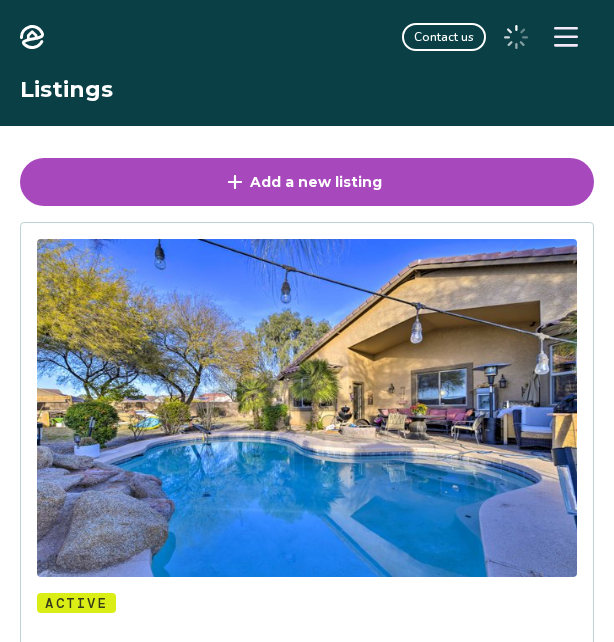 scroll, scrollTop: 0, scrollLeft: 0, axis: both 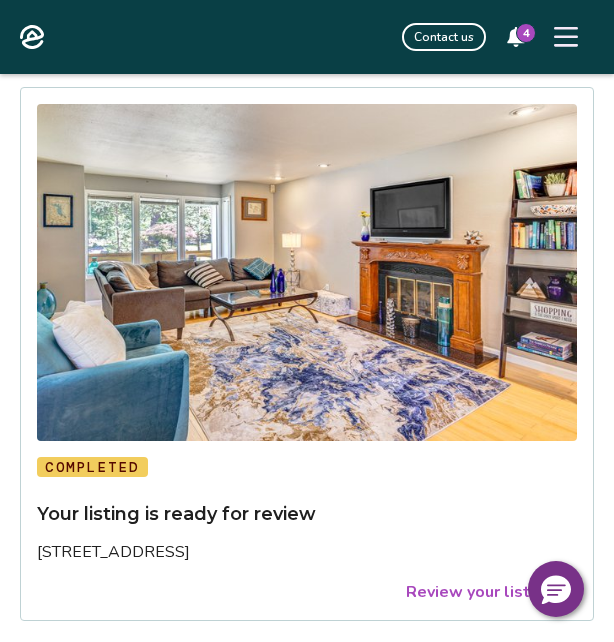 click at bounding box center [307, 273] 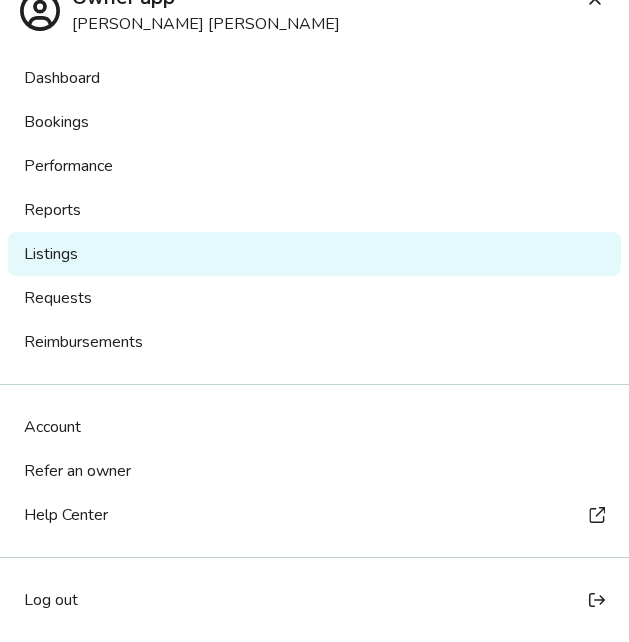scroll, scrollTop: 0, scrollLeft: 0, axis: both 